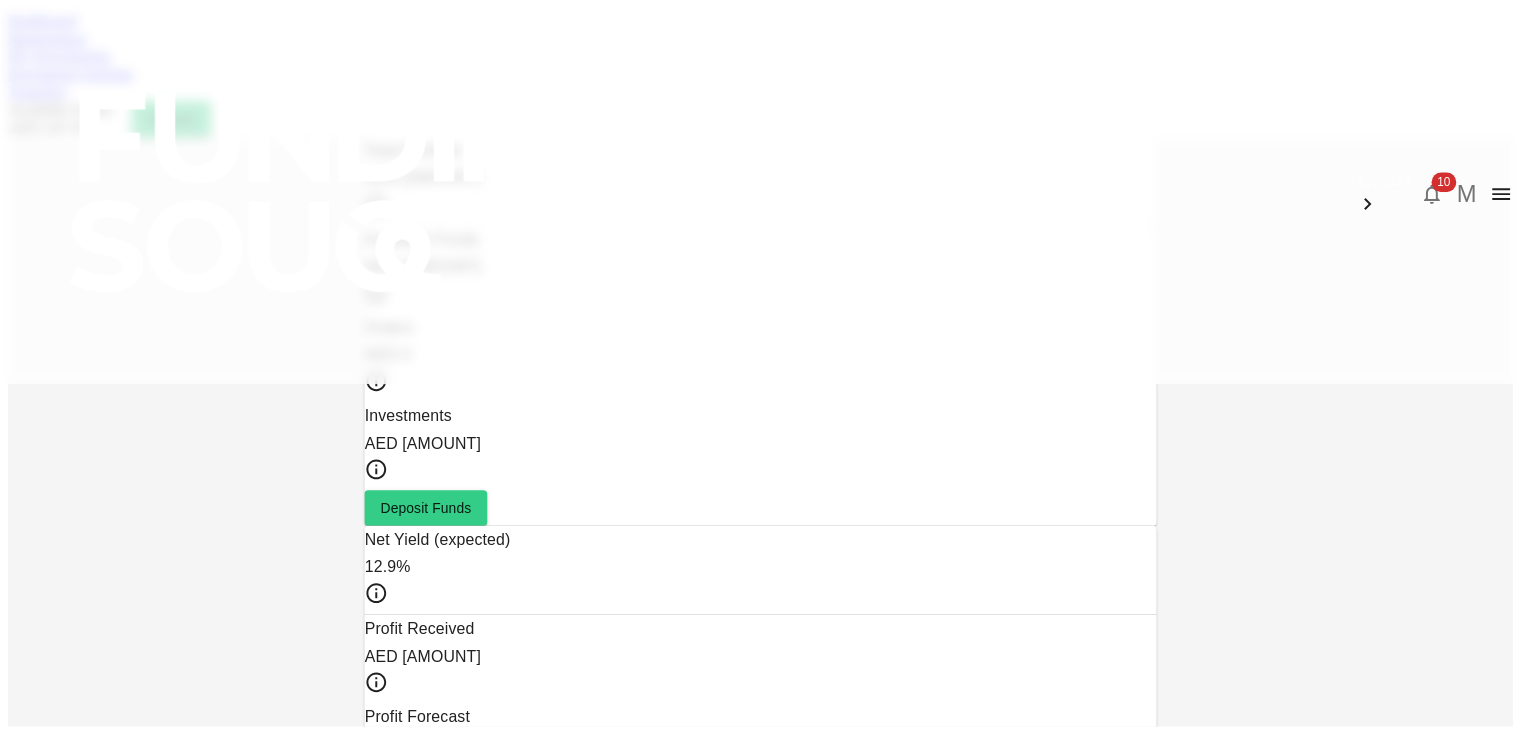 scroll, scrollTop: 0, scrollLeft: 0, axis: both 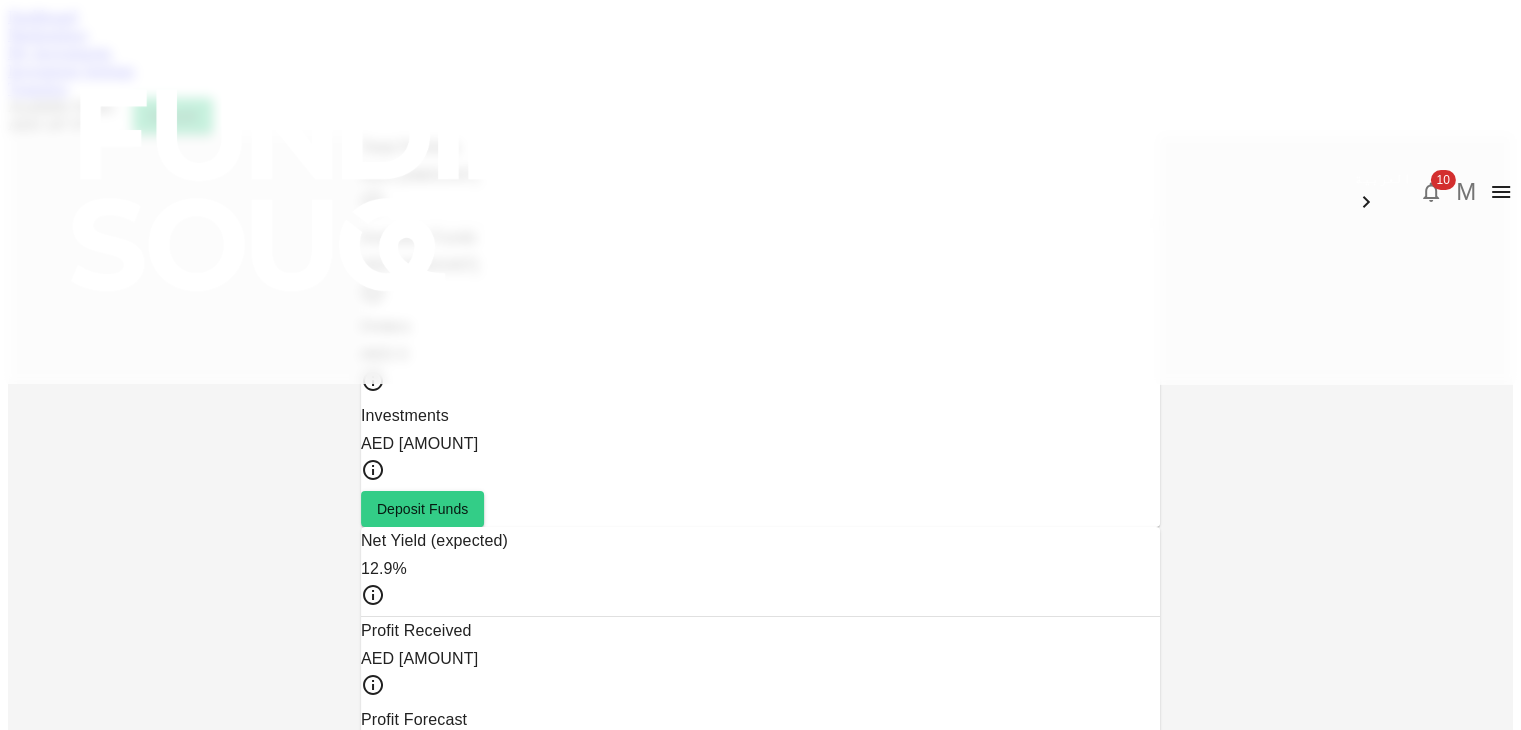 click 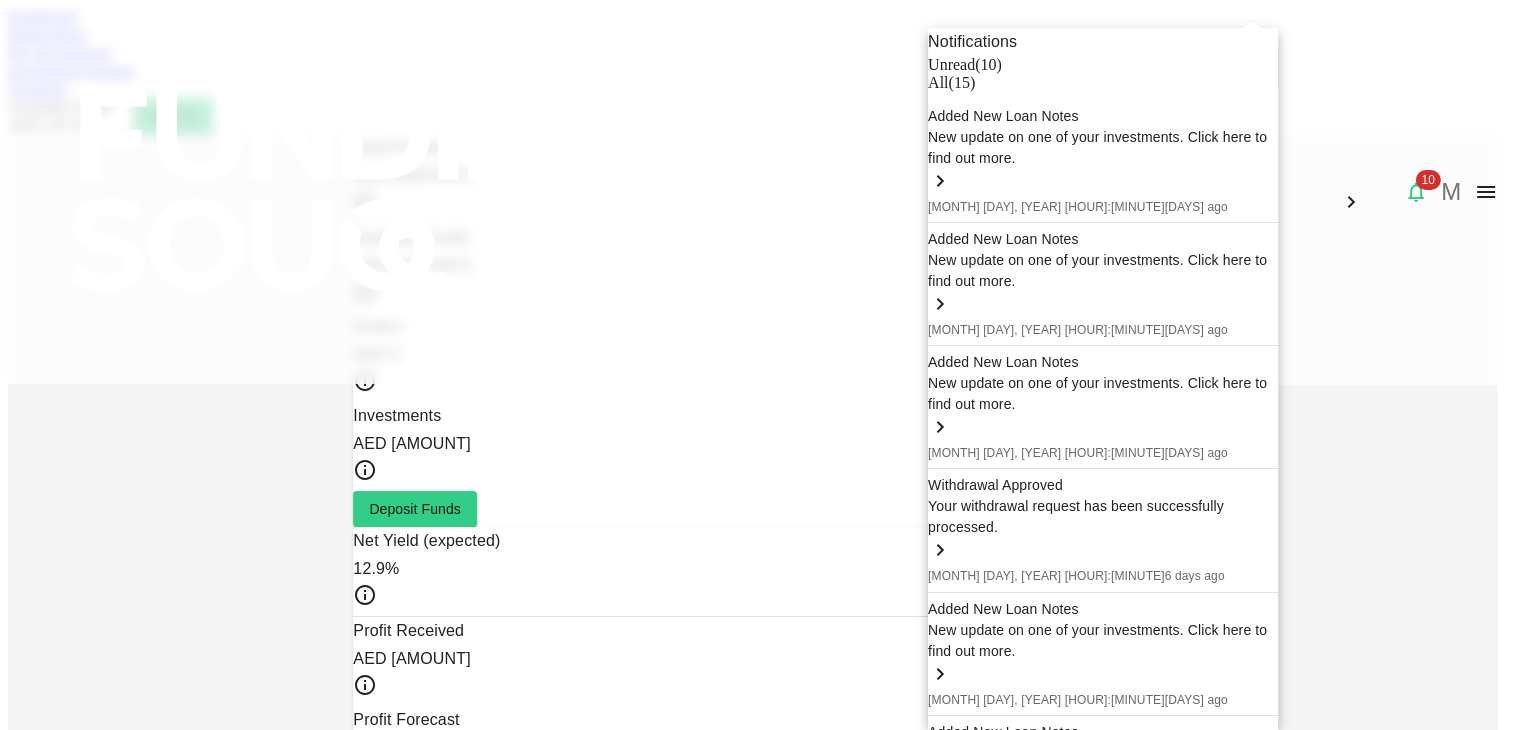 click at bounding box center [760, 365] 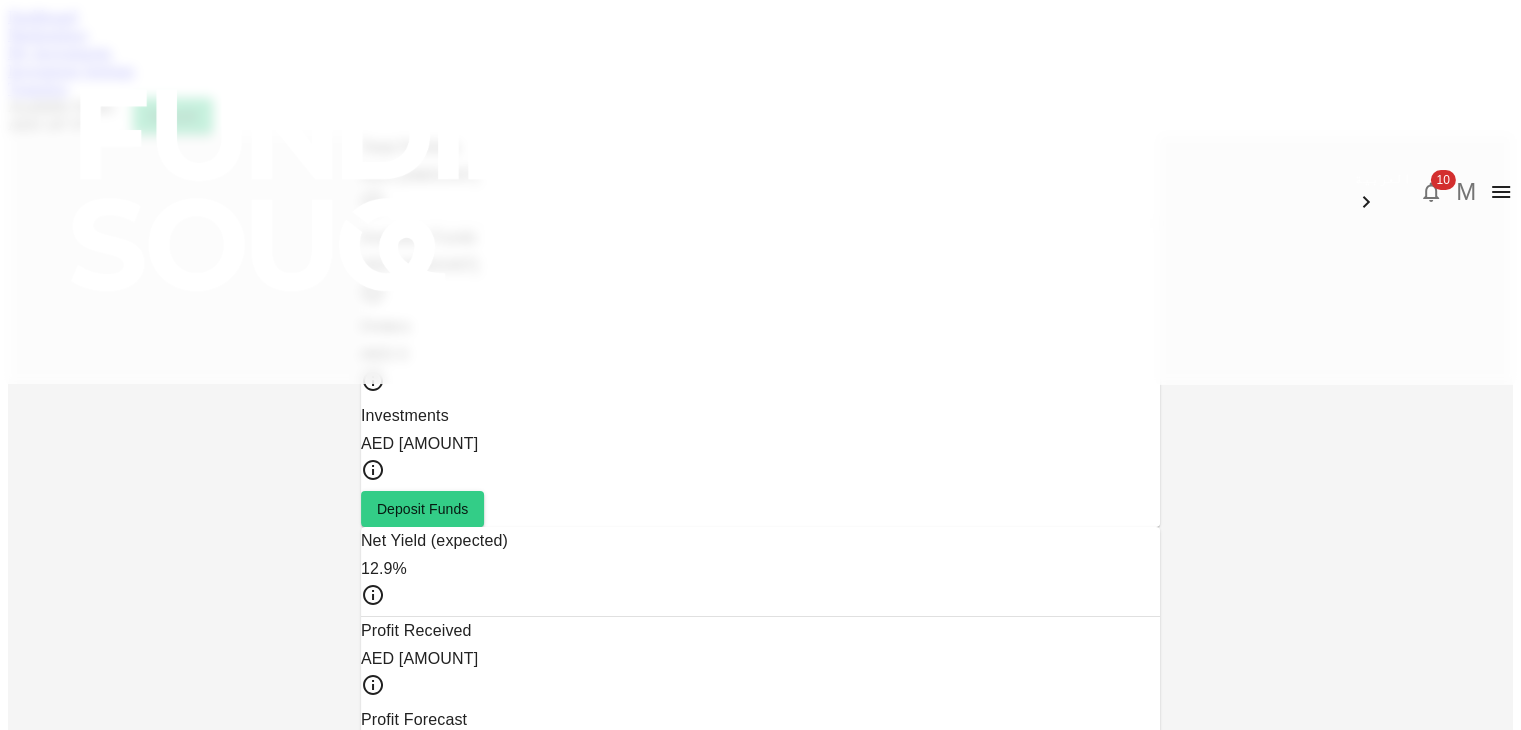 click on "Marketplace" at bounding box center [48, 34] 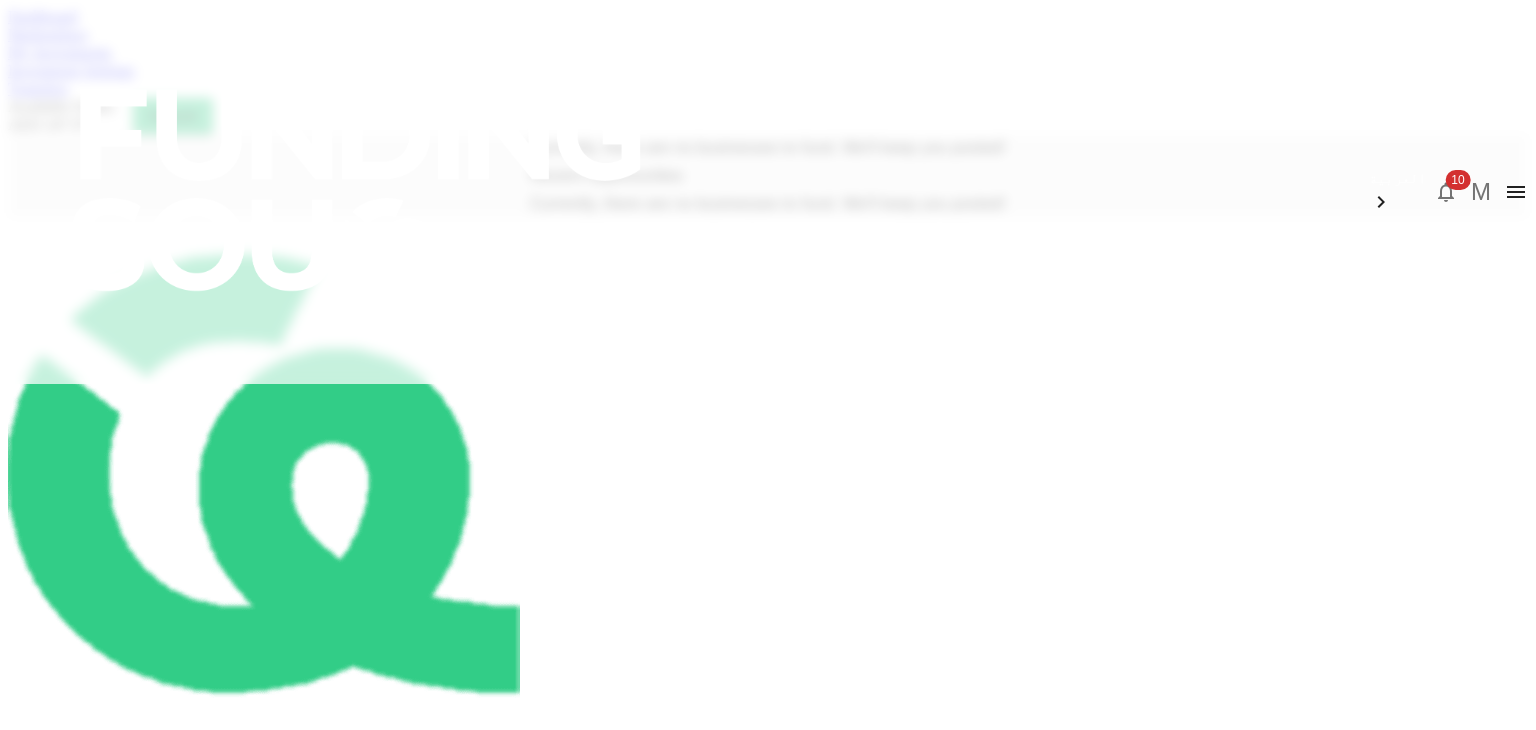 click on "My Investments" at bounding box center (60, 52) 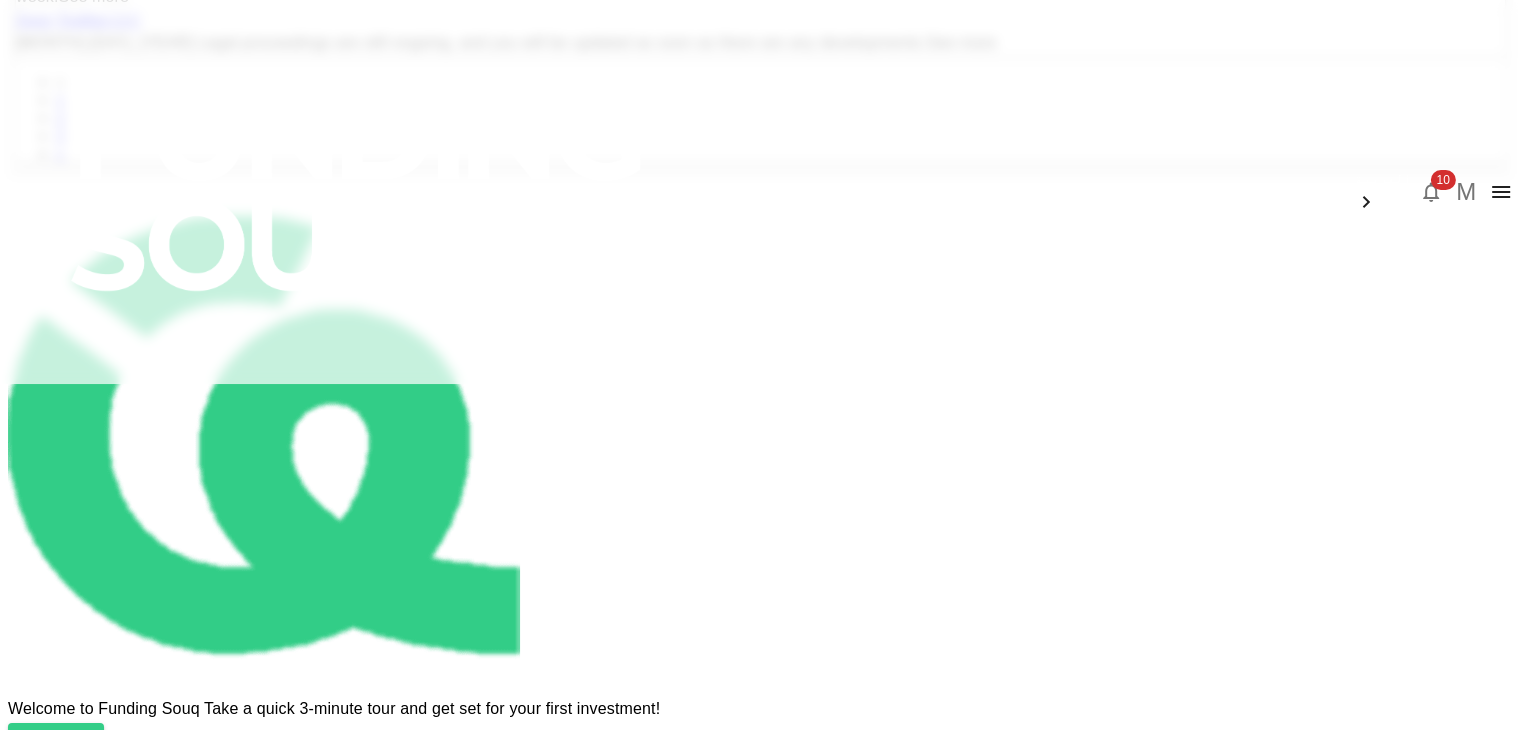 scroll, scrollTop: 828, scrollLeft: 0, axis: vertical 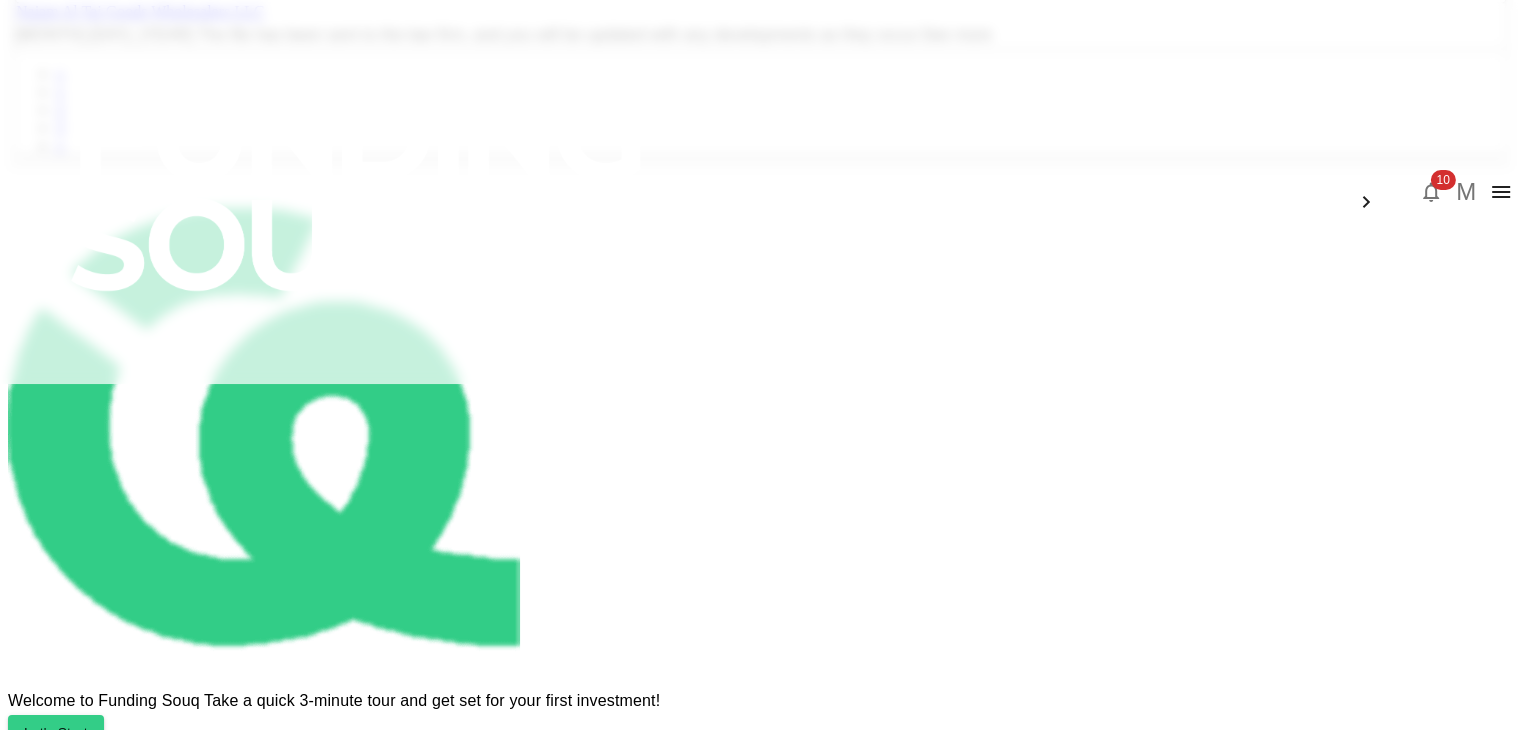 click on "See more" at bounding box center [168, -58] 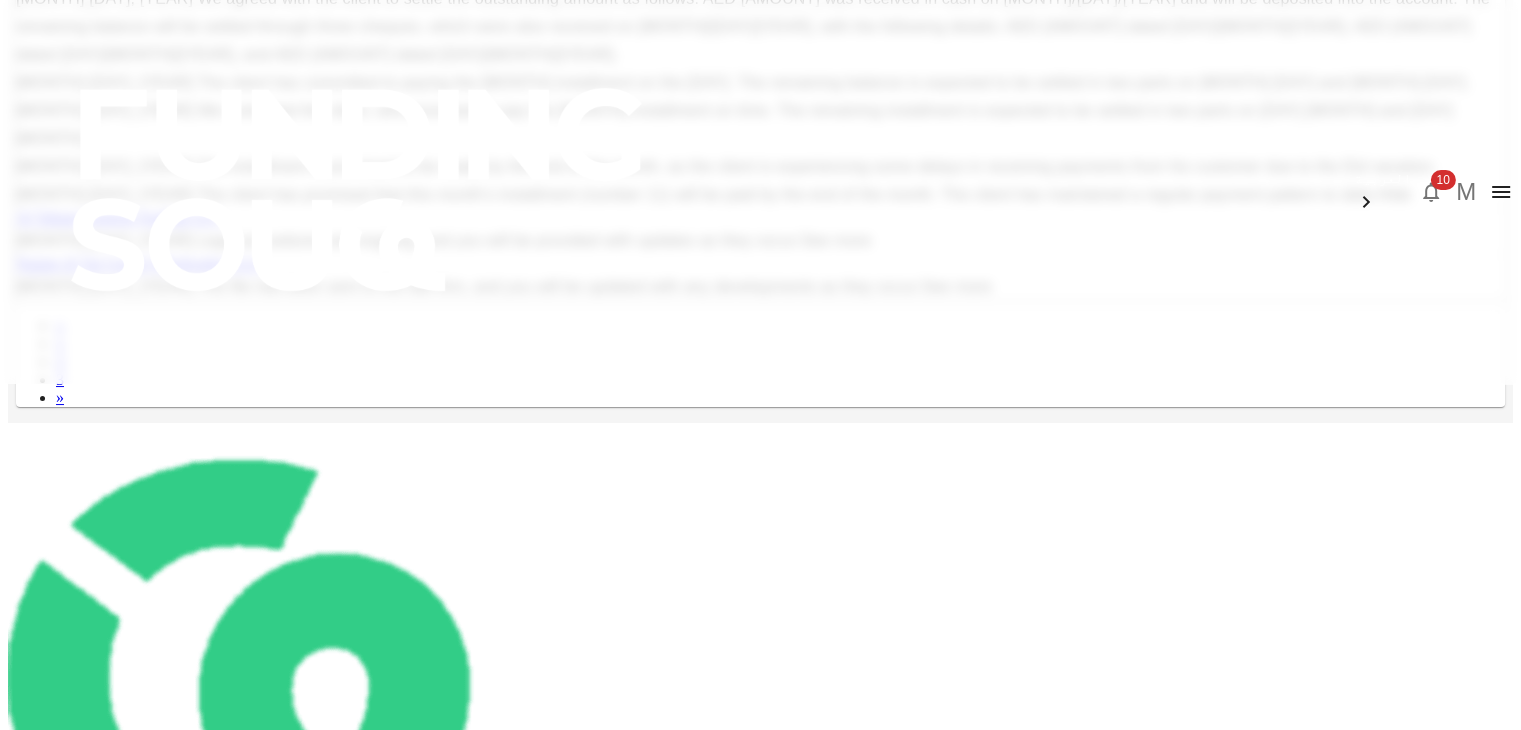scroll, scrollTop: 828, scrollLeft: 0, axis: vertical 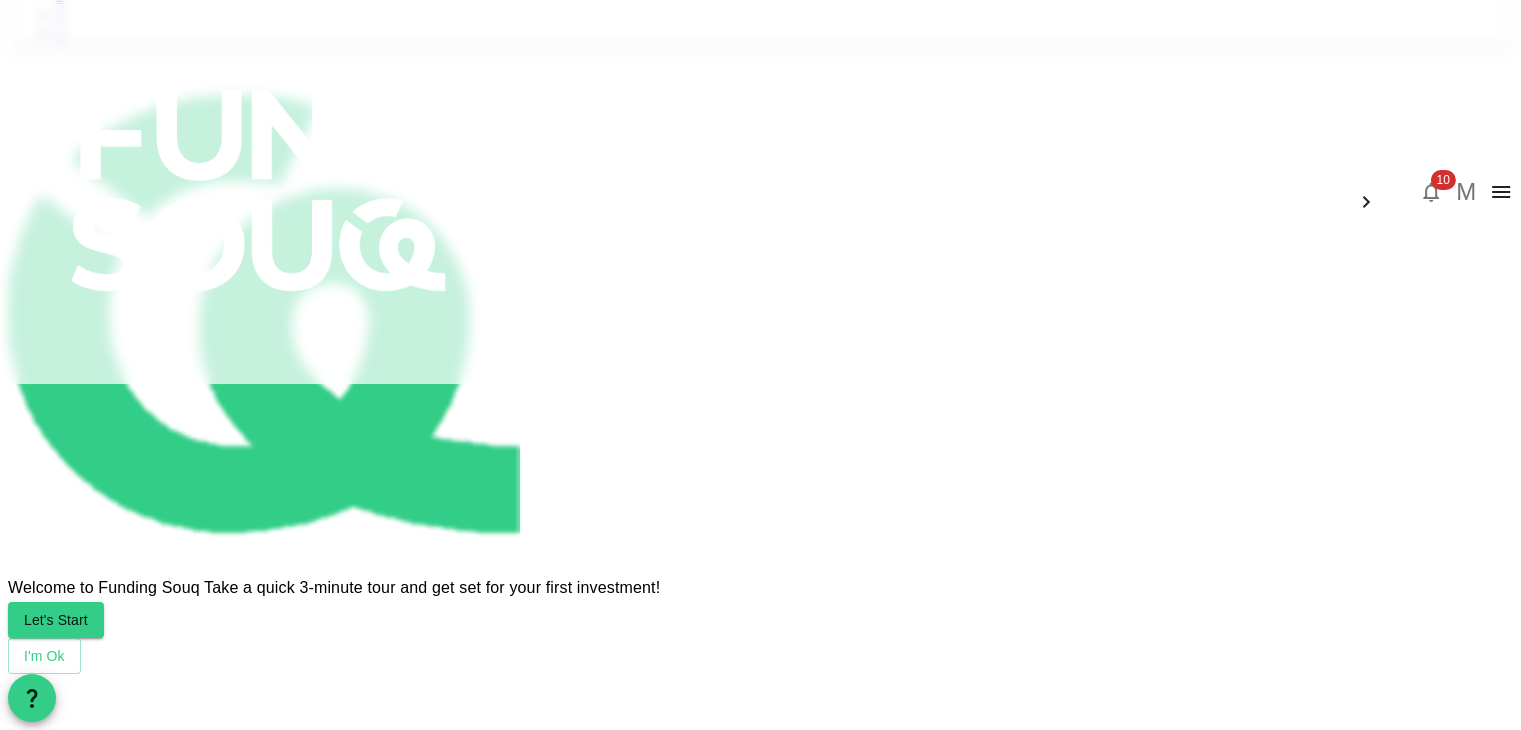 click on "1" at bounding box center (60, -22) 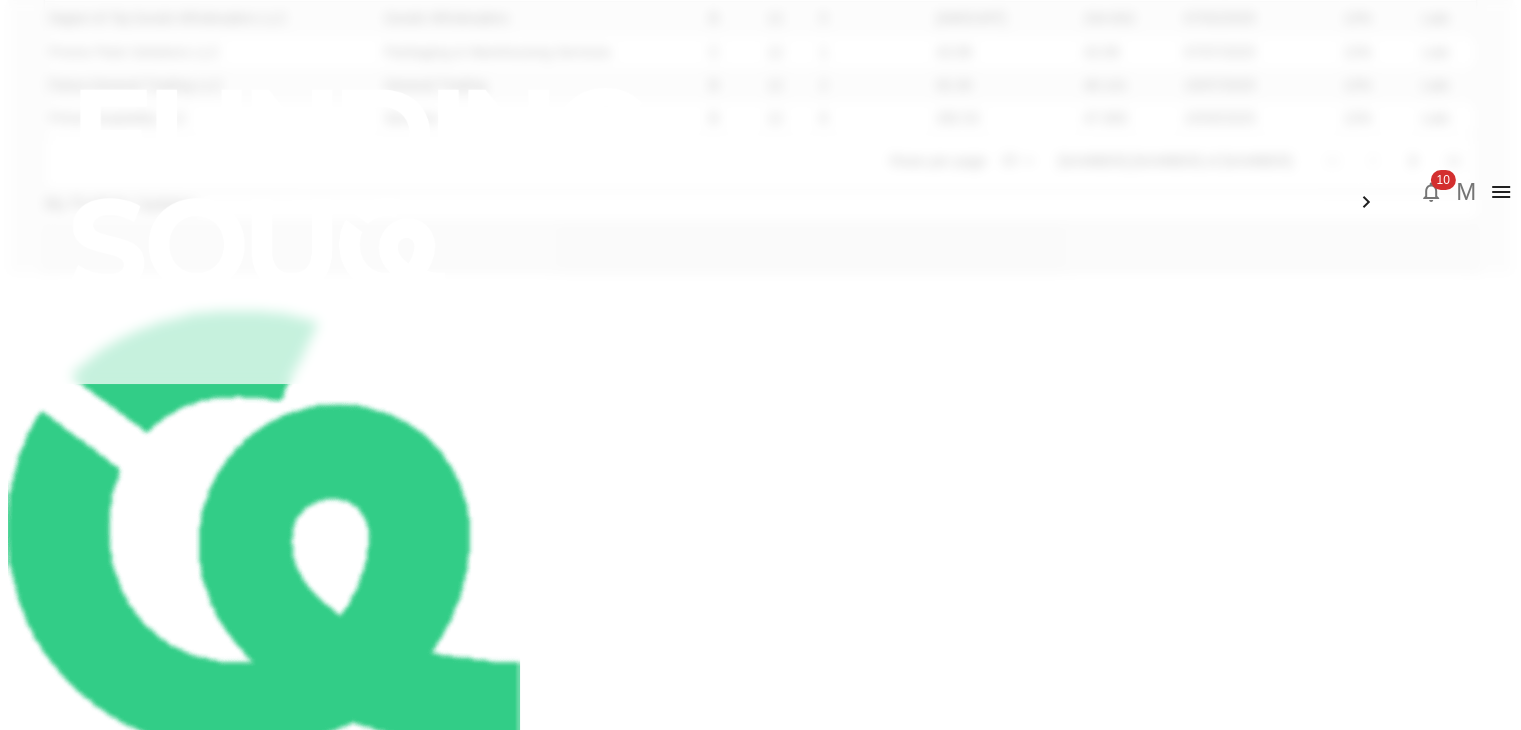 scroll, scrollTop: 828, scrollLeft: 0, axis: vertical 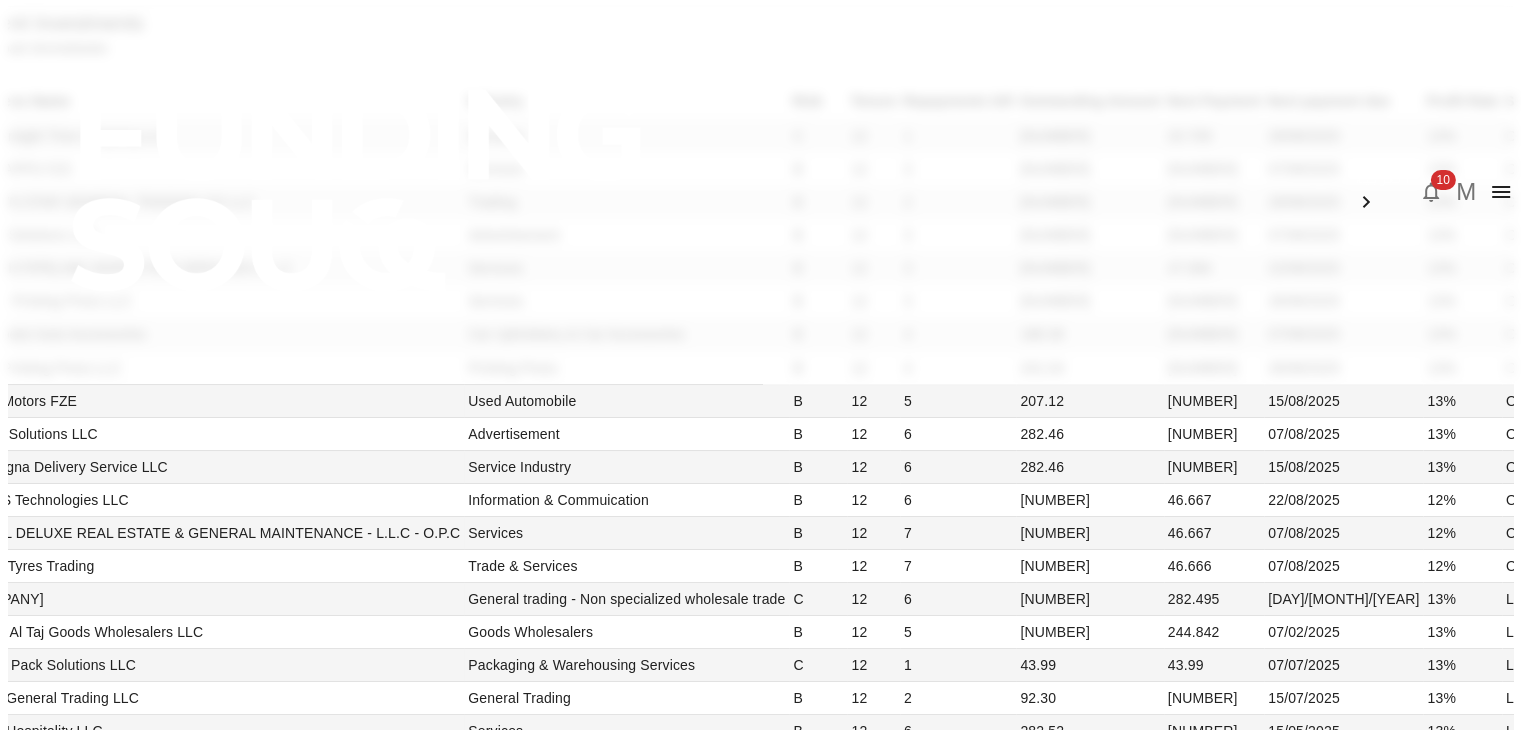 click on "Dashboard" at bounding box center (42, -140) 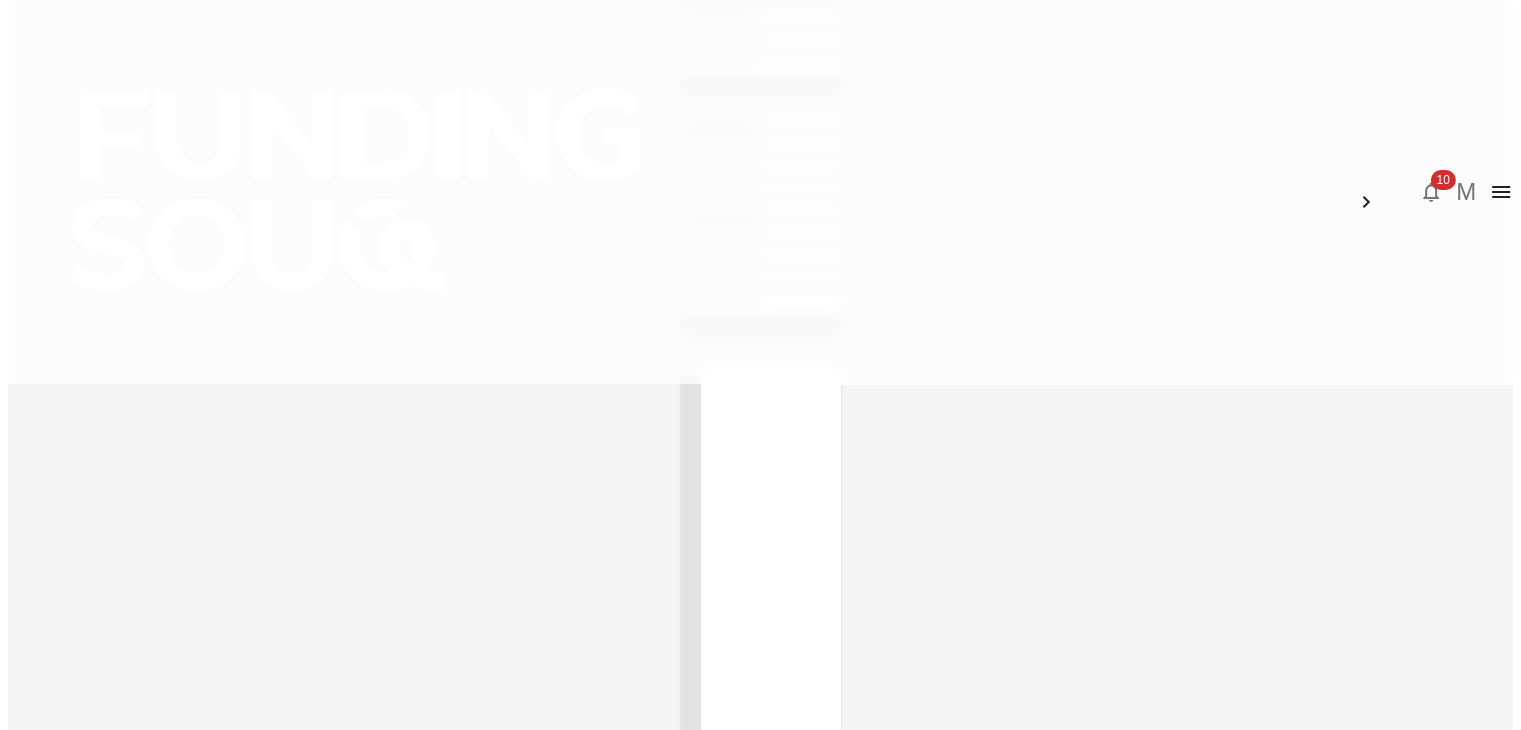 scroll, scrollTop: 0, scrollLeft: 0, axis: both 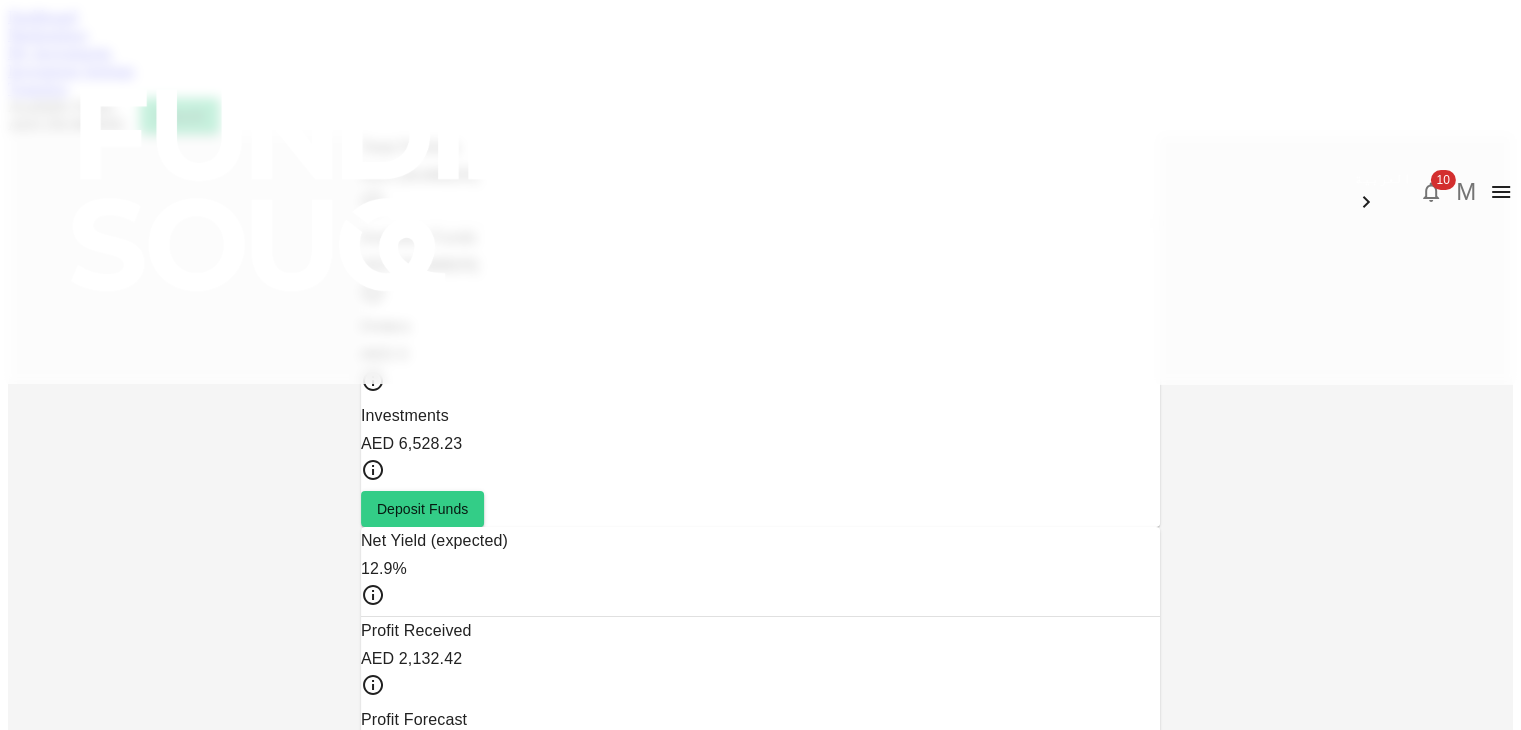 click 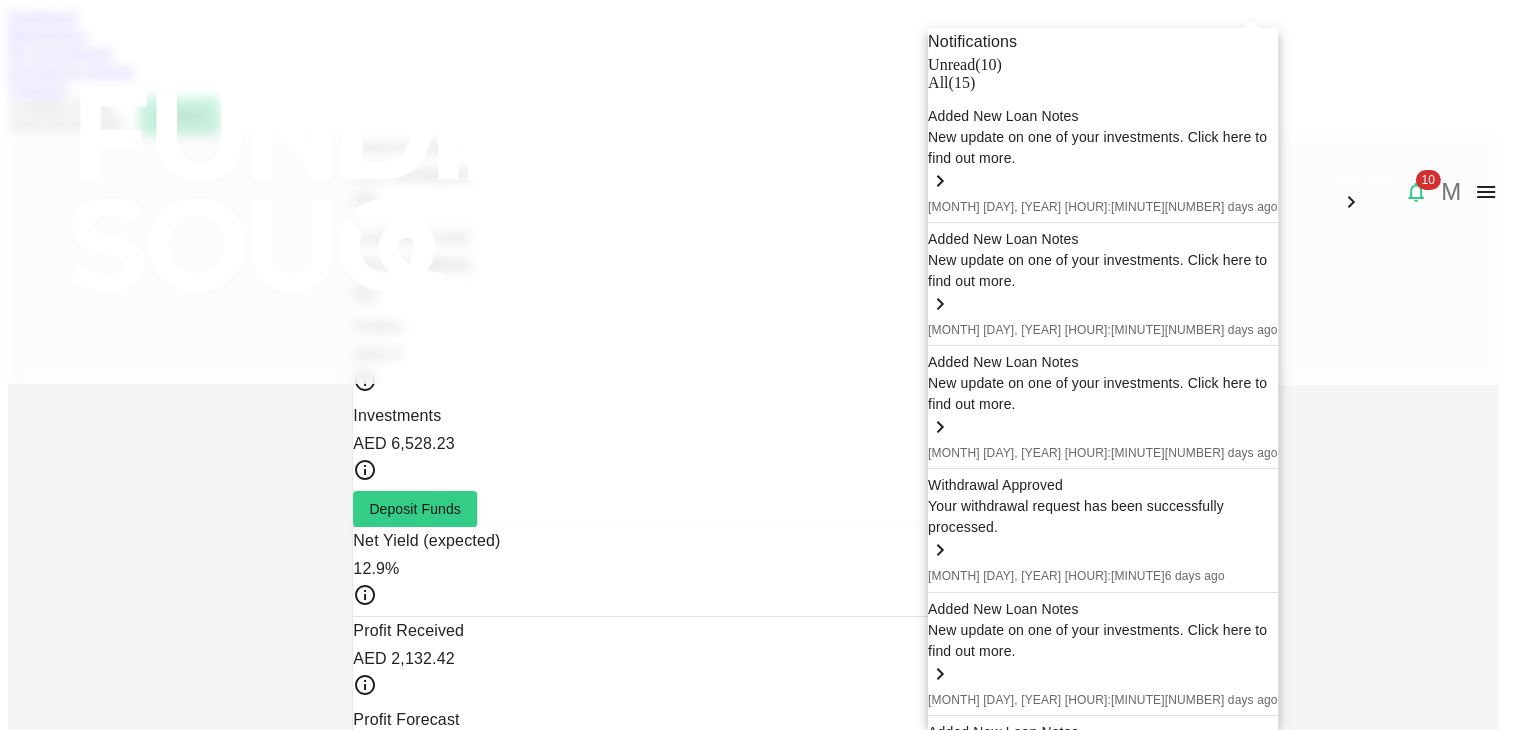 click at bounding box center (760, 365) 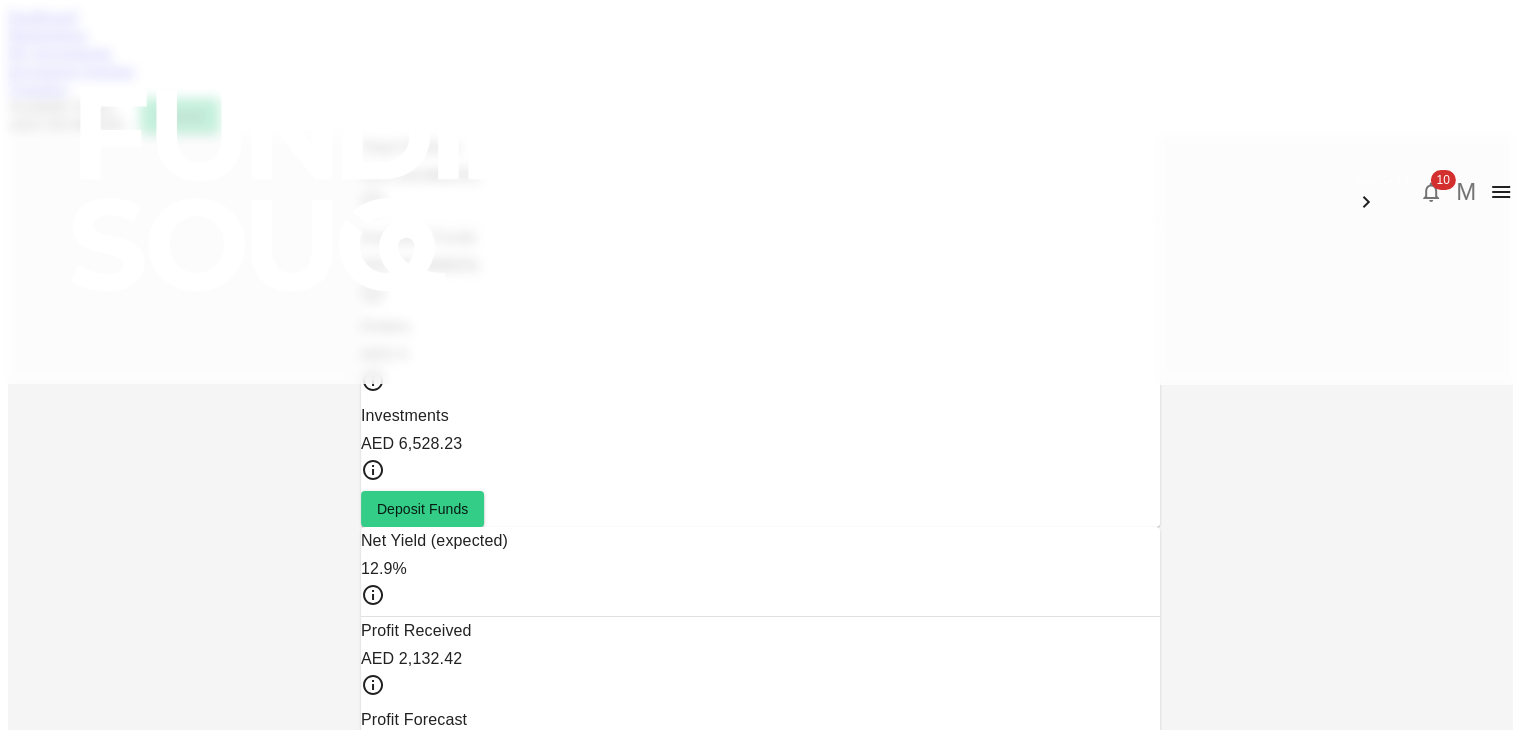 click on "Transfers" at bounding box center [760, 89] 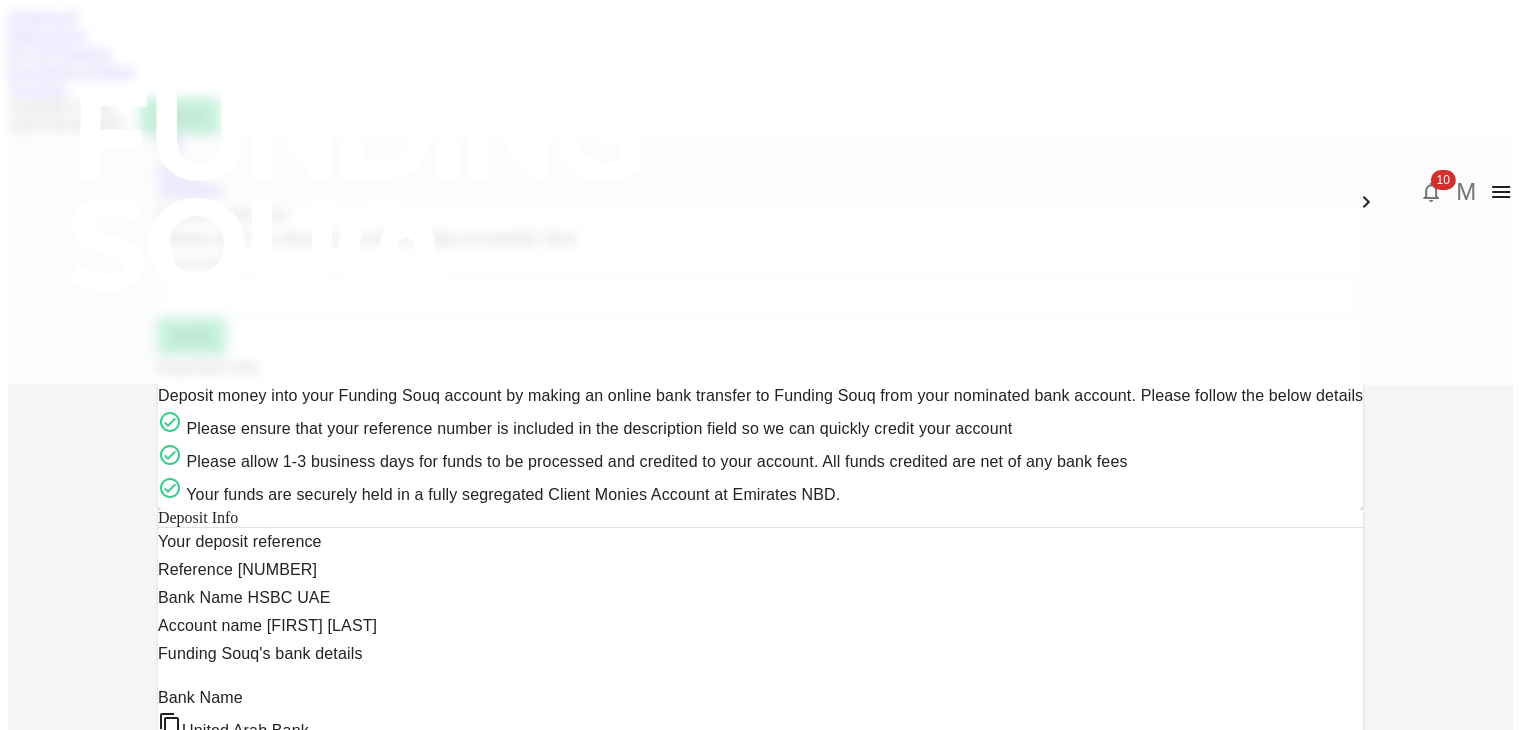 click on "Withdraw" at bounding box center (760, 189) 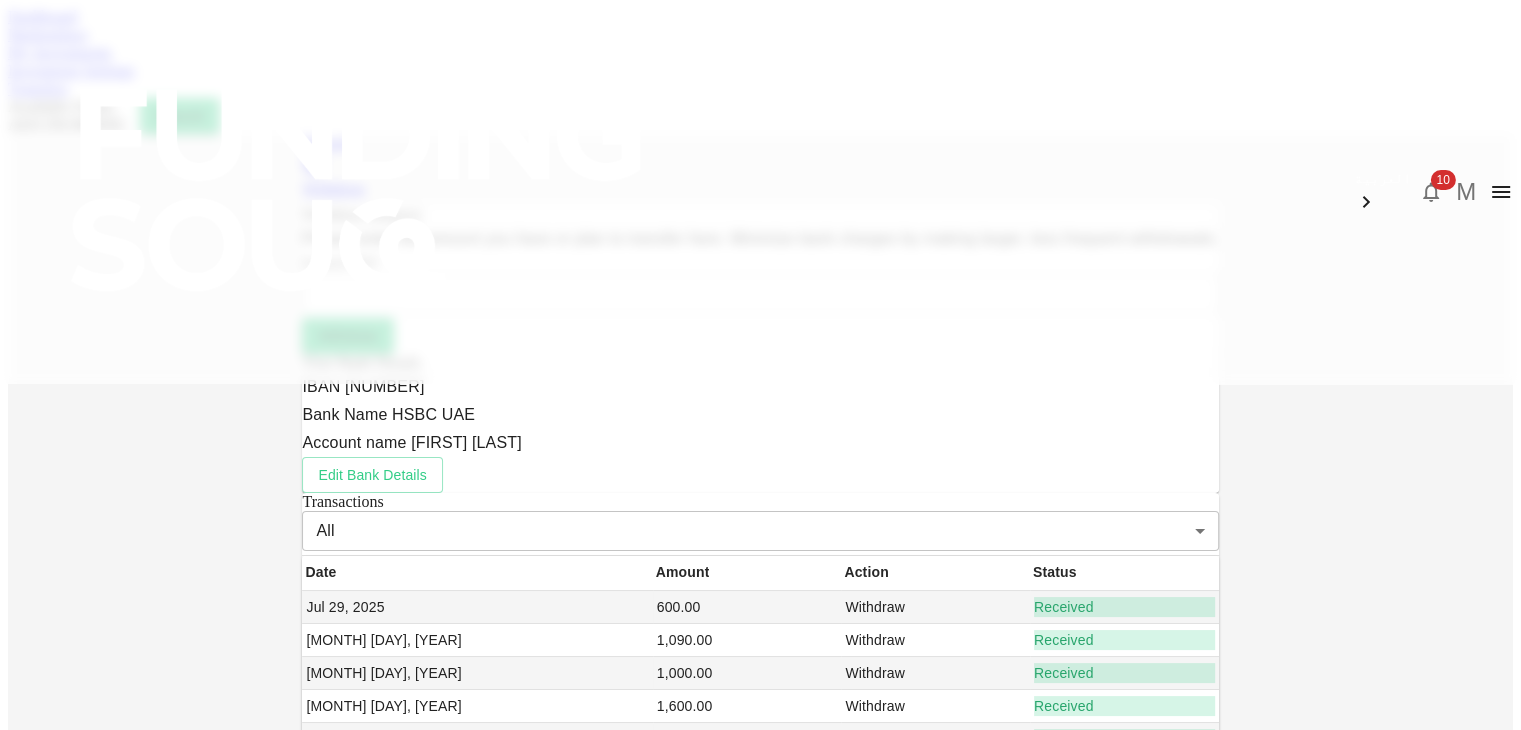click on "Dashboard" at bounding box center (42, 16) 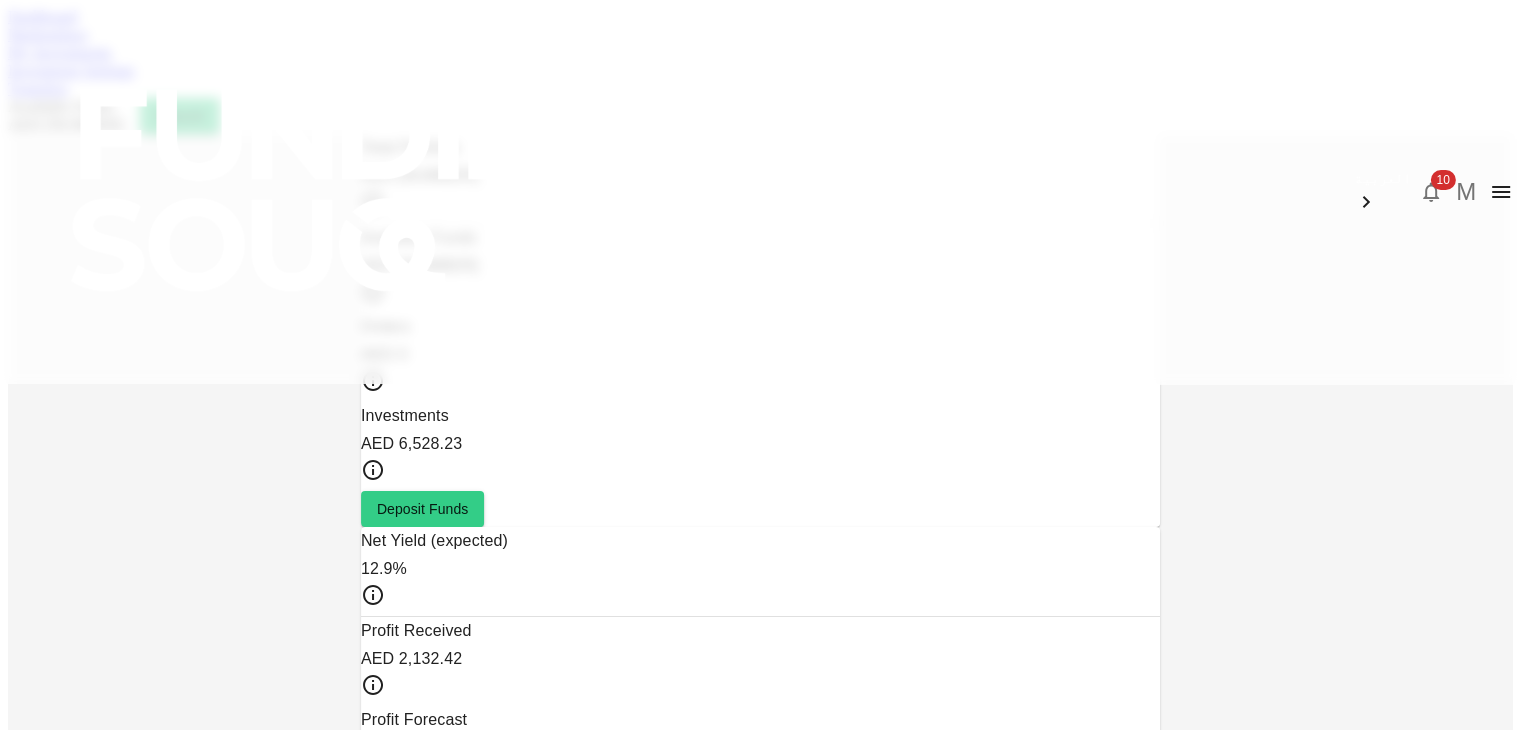 click on "My Investments" at bounding box center (60, 52) 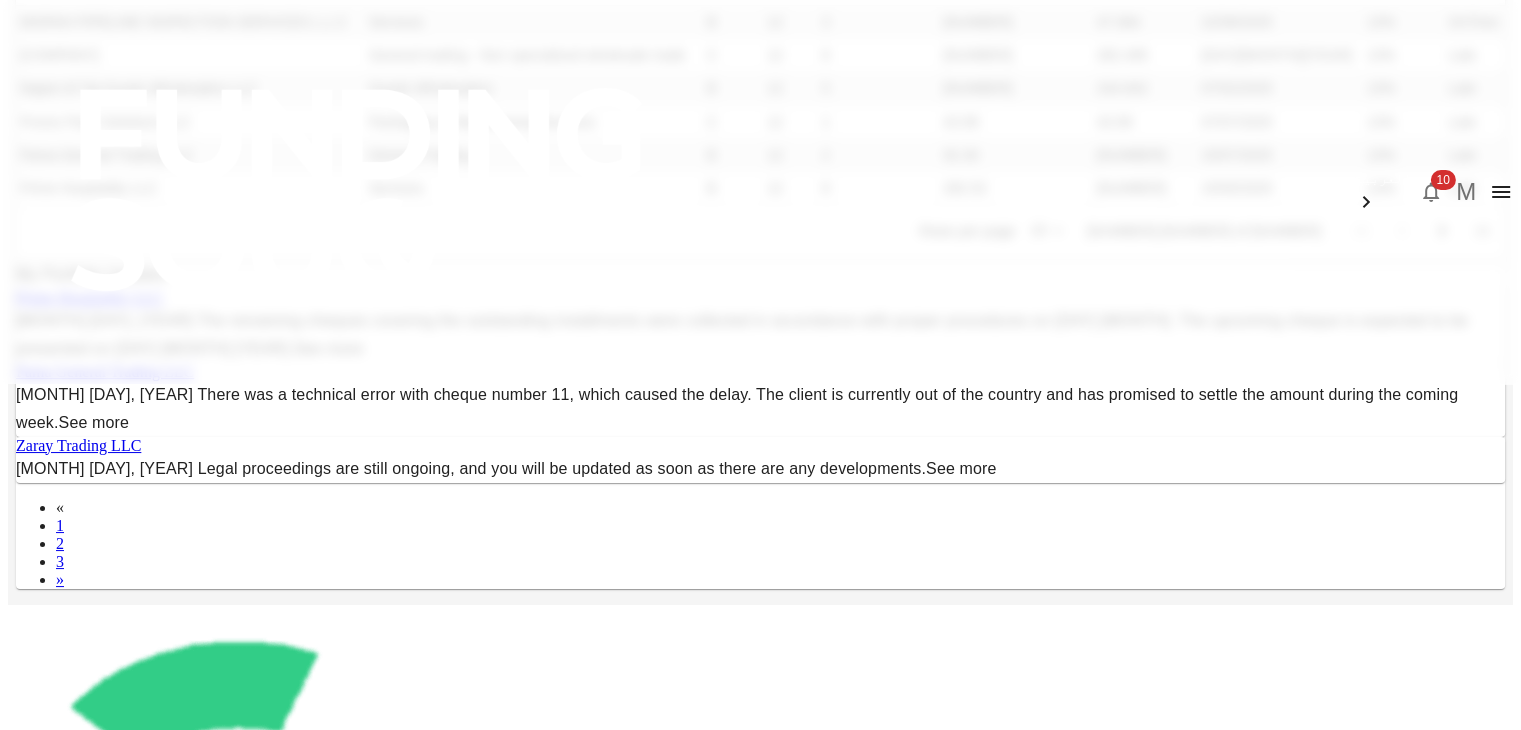 scroll, scrollTop: 429, scrollLeft: 0, axis: vertical 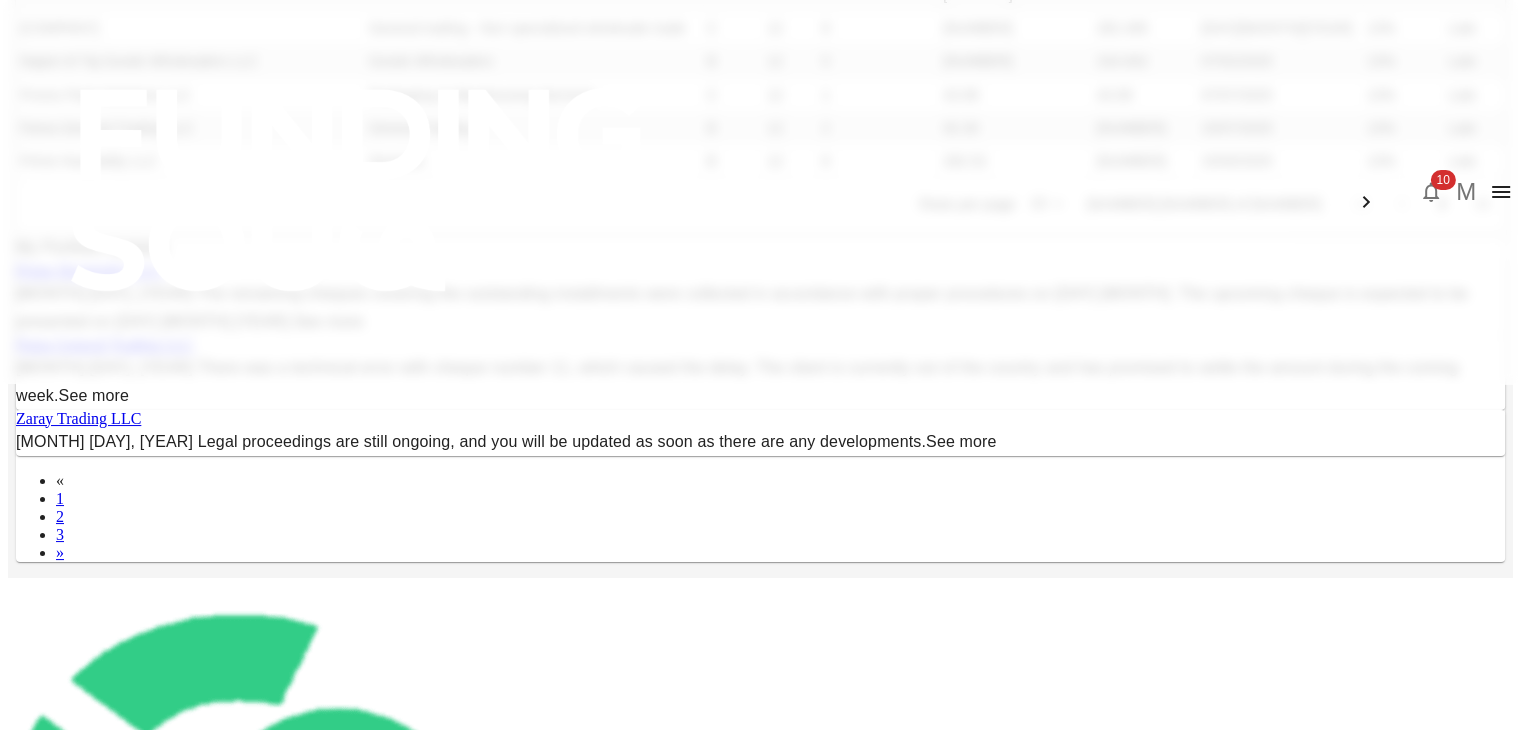 click on "العربية 10 M Dashboard Marketplace My Investments Investment Settings Transfers Available Funds : AED   247.97 Deposit   My Investments   You have currently invested in   20   businesses with a total exposure of   AED 6,528.23   Current Investments Show past investments Business Name Industry Risk Tenure Repayments left Outstanding Amount Next Payment Next payment due Profit Rate Status Aura Freight Time Shipping LLC Services C 12 1 20.79 20.709 28/08/2025 13% OnTime TELE APPS FZC Services  B 12 3 141.20 47.083 07/08/2025 13% OnTime BROWN STAR GENERAL TRADING CO LLC Trading B 12 2 94.10 47.083 28/08/2025 13% OnTime Saasz Solutions LLC Advertisement B 12 3 155.39 51.792 07/08/2025 13% OnTime MISPAH PIPELINE INSPECTION SERVICES L.L.C Services  B 12 3 141.19 47.084 22/08/2025 13% OnTime Al Tahani General Trading LLC General trading - Non specialized wholesale trade  C 12 6 1,680.00 282.495 15/10/2024 13% Late Najam Al Taj Goods Wholesalers LLC Goods Wholesalers B 12 5 1,224.11 244.842 07/02/2025 13% C" at bounding box center [760, 410] 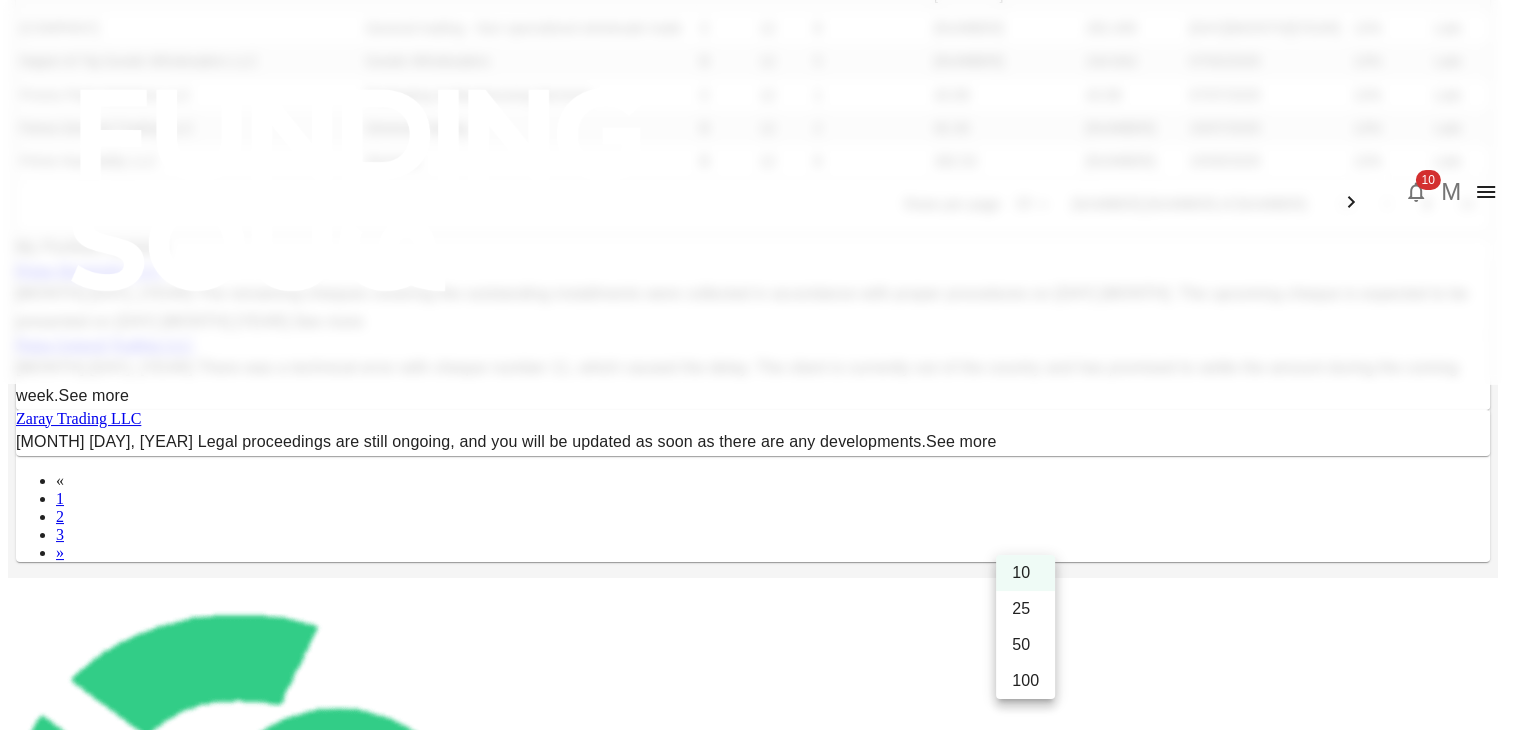 click on "25" at bounding box center (1025, 609) 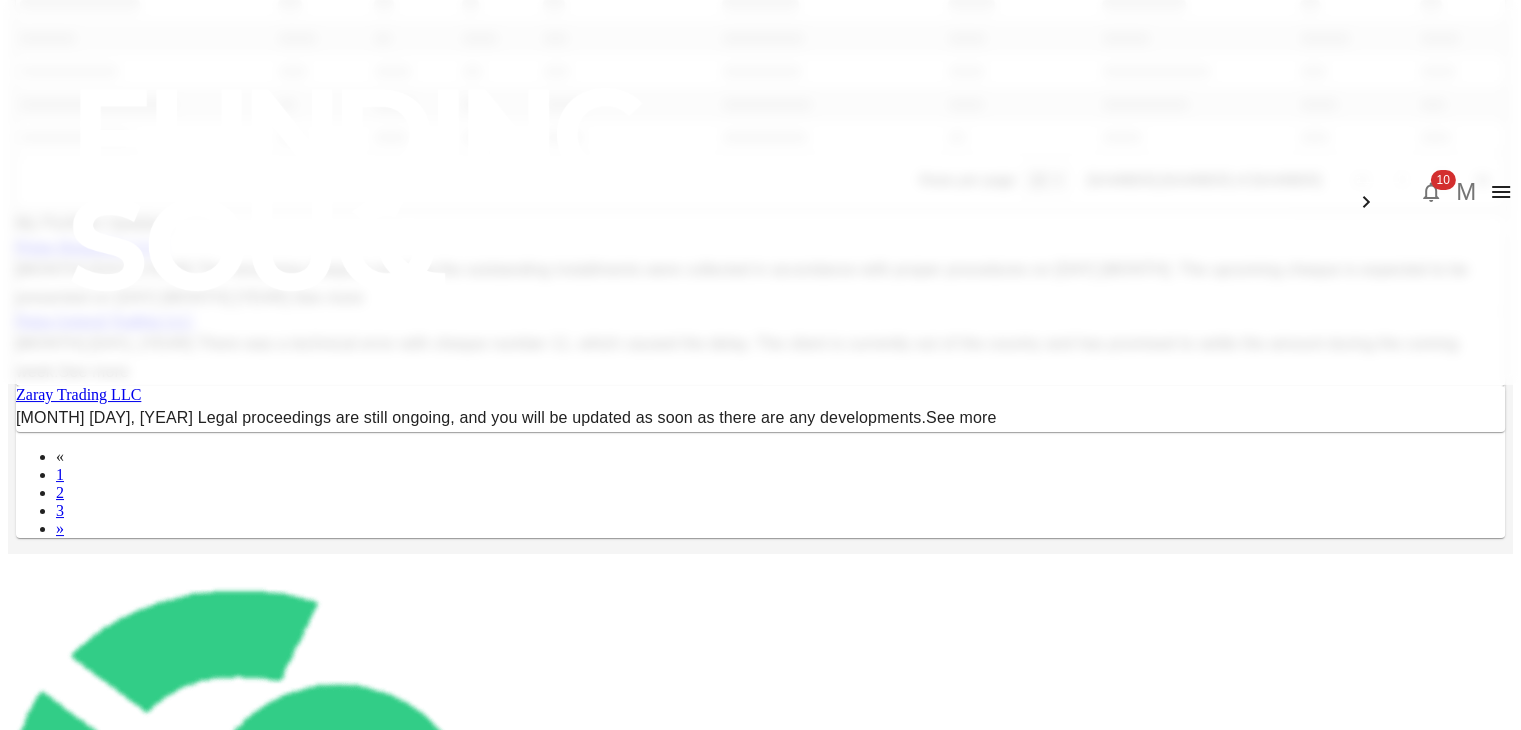 type on "25" 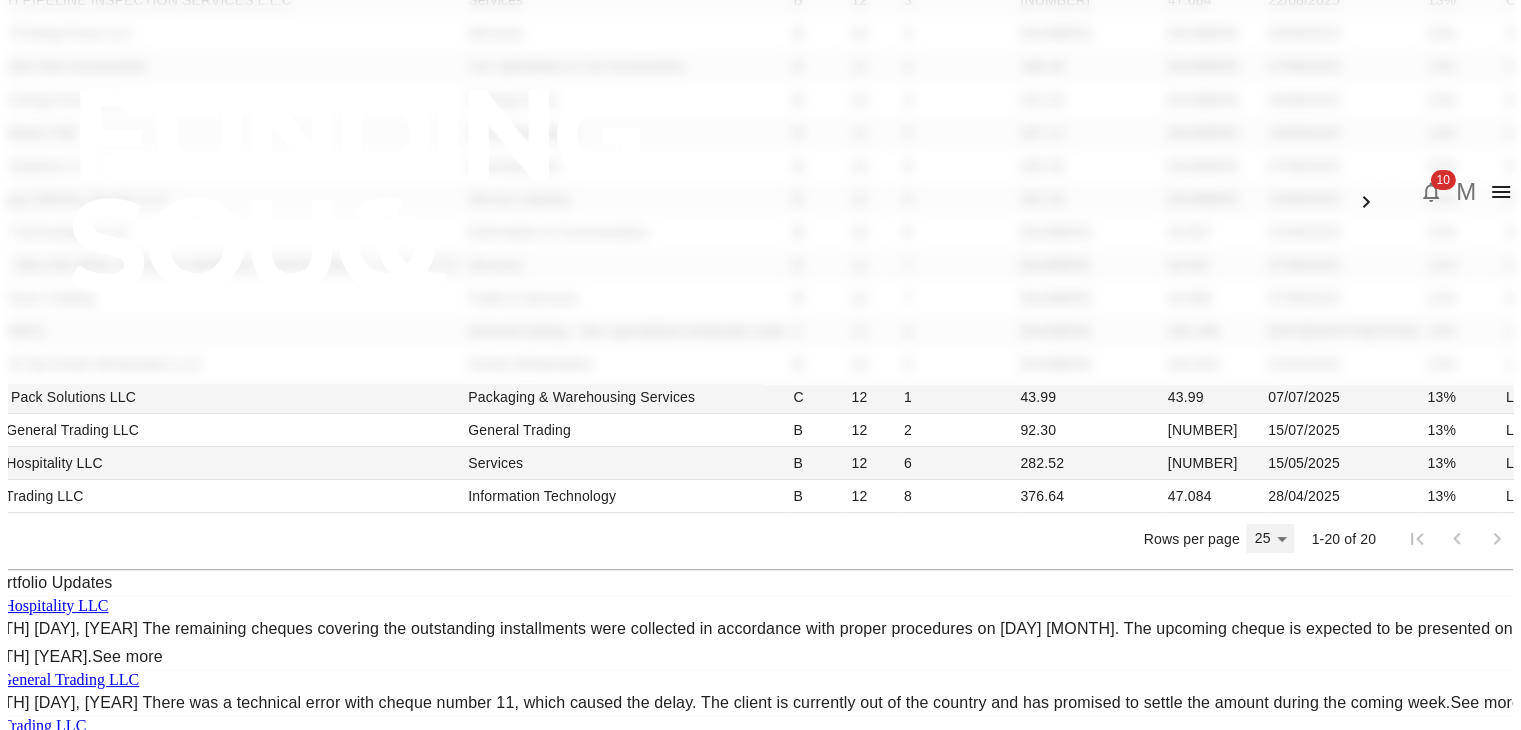 scroll, scrollTop: 429, scrollLeft: 0, axis: vertical 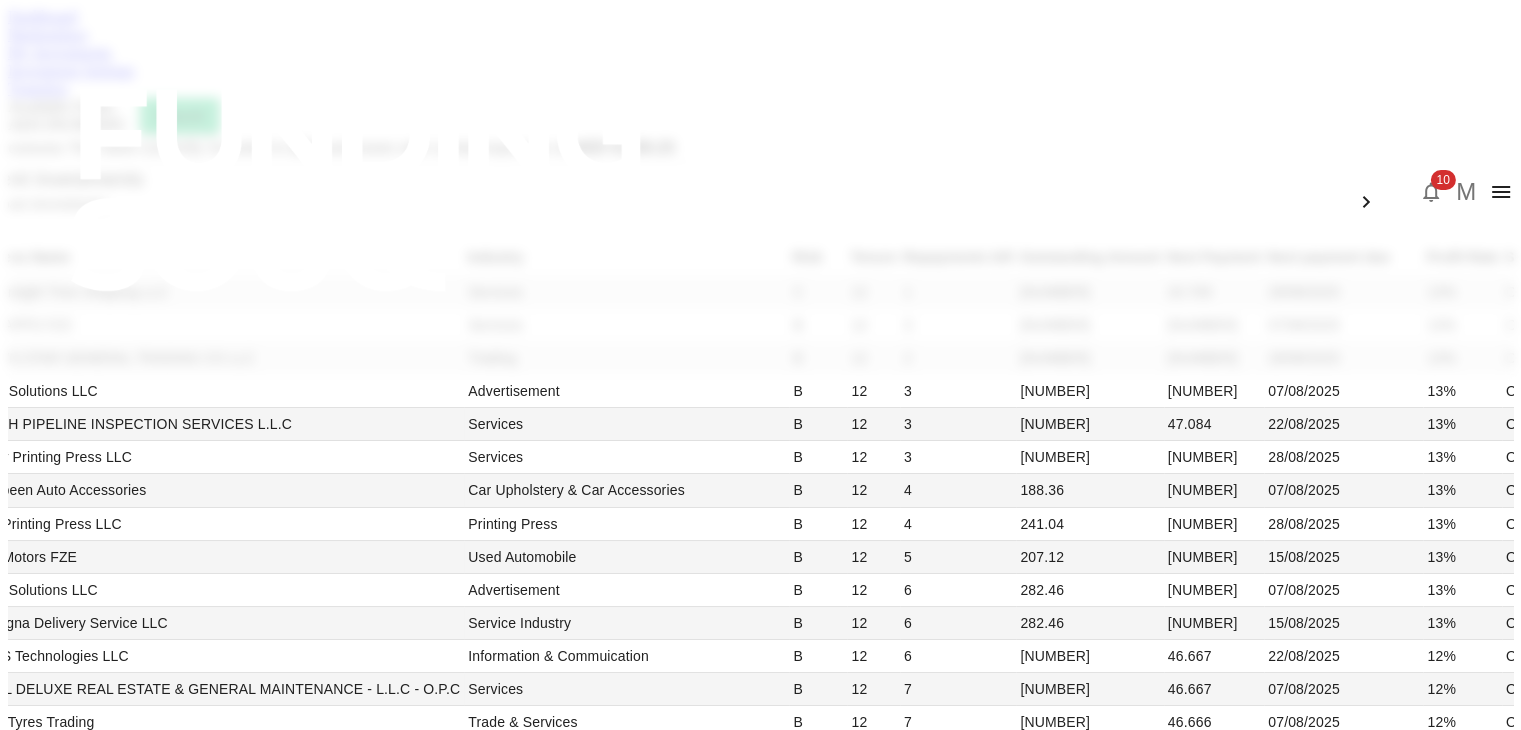 click on "Dashboard" at bounding box center (42, 16) 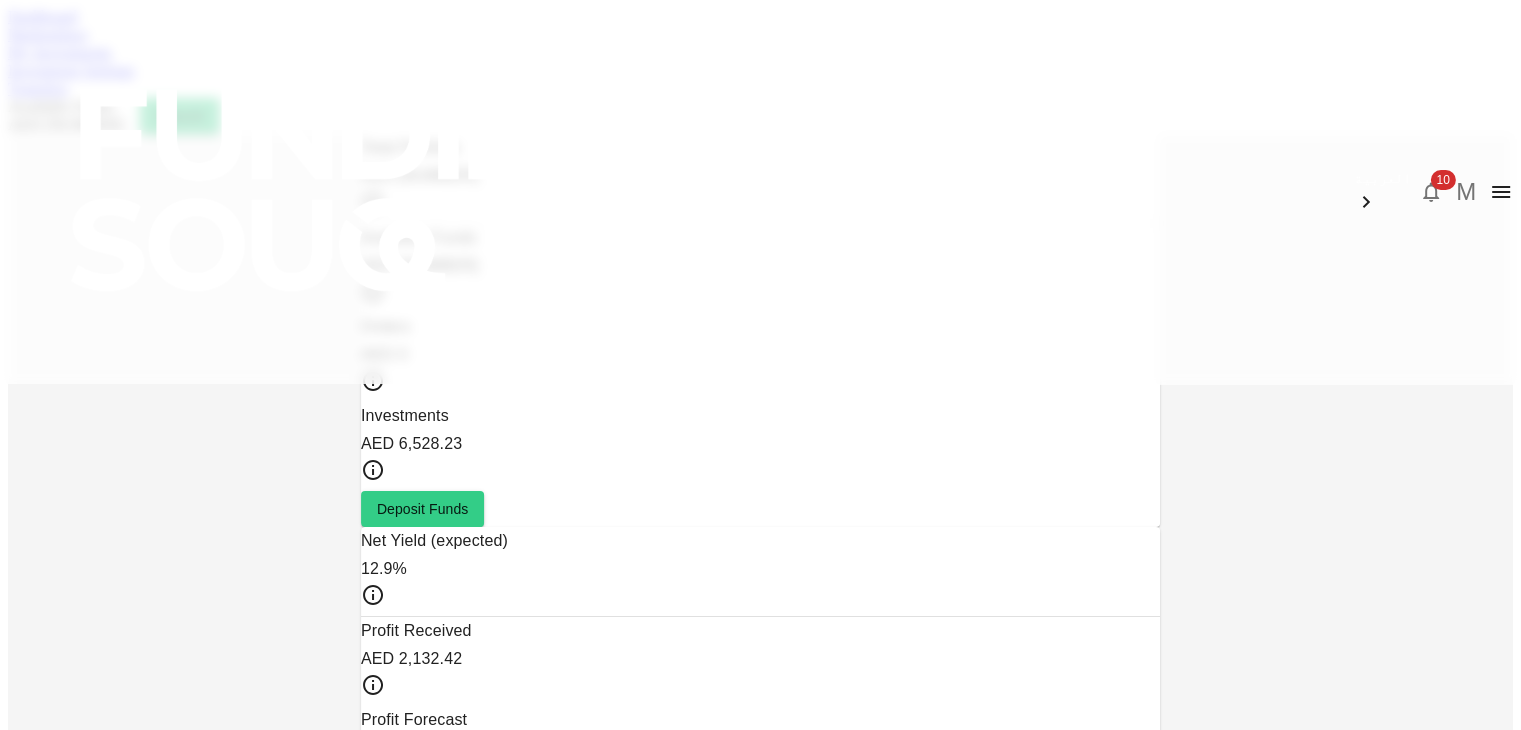 click on "Marketplace" at bounding box center (48, 34) 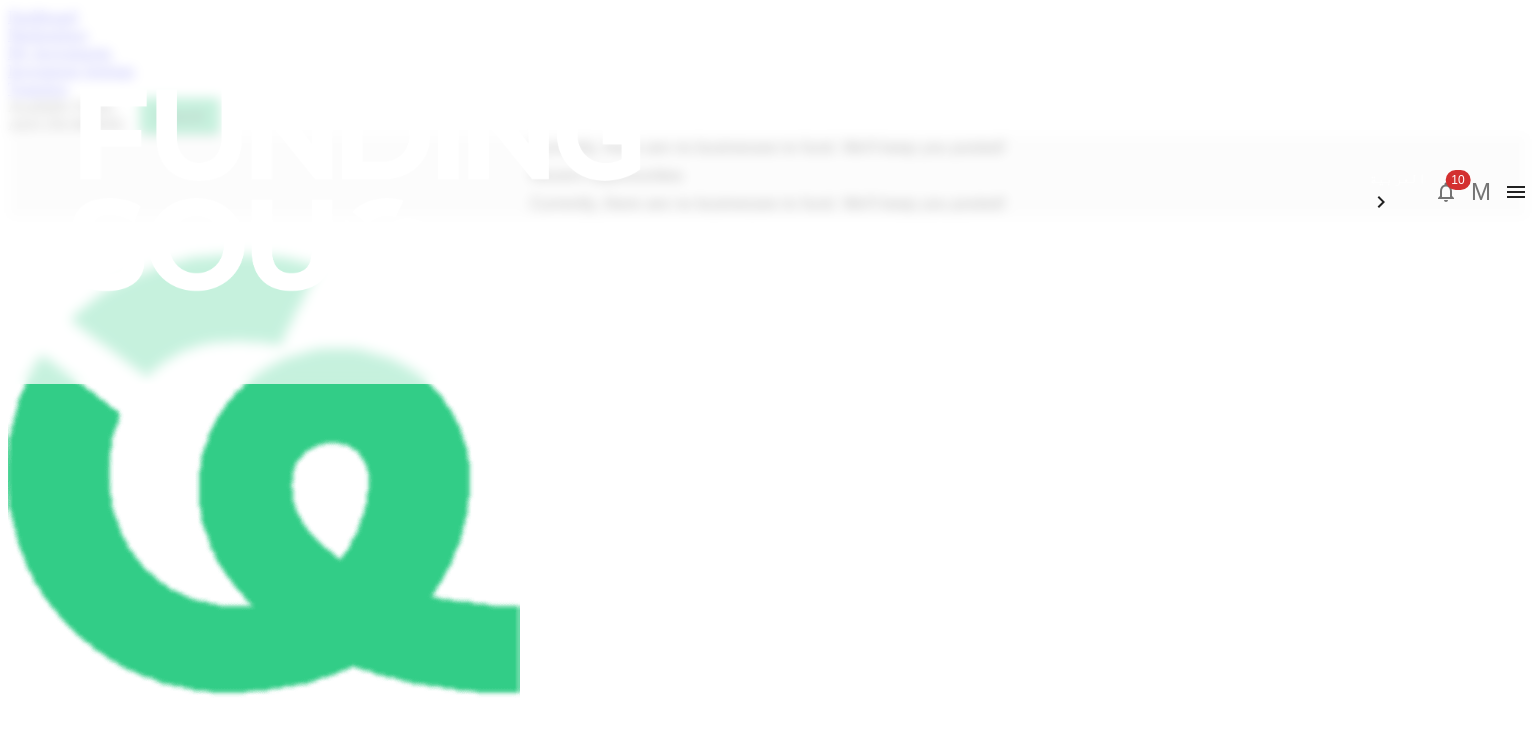 click on "My Investments" at bounding box center (60, 52) 